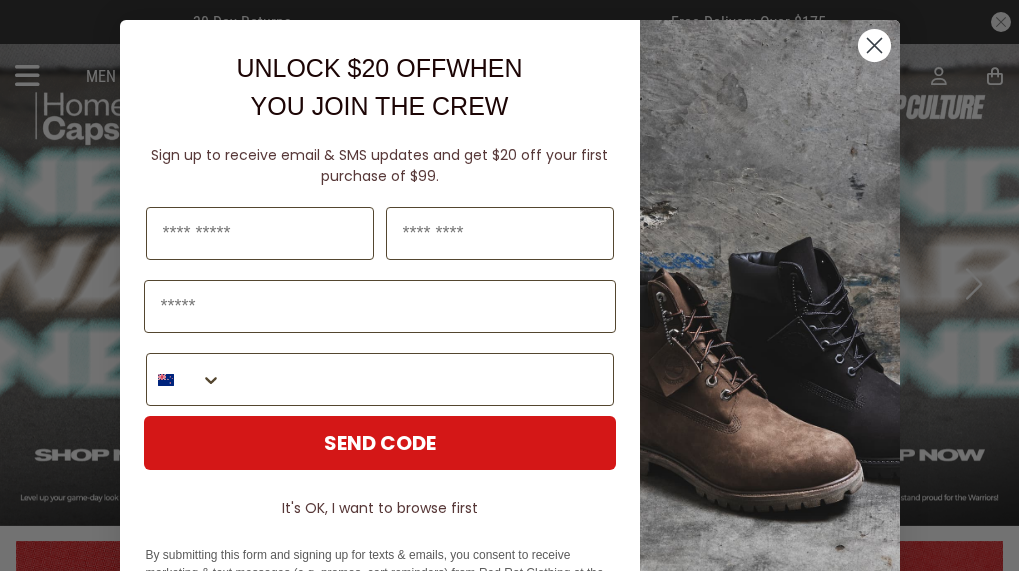 scroll, scrollTop: 0, scrollLeft: 0, axis: both 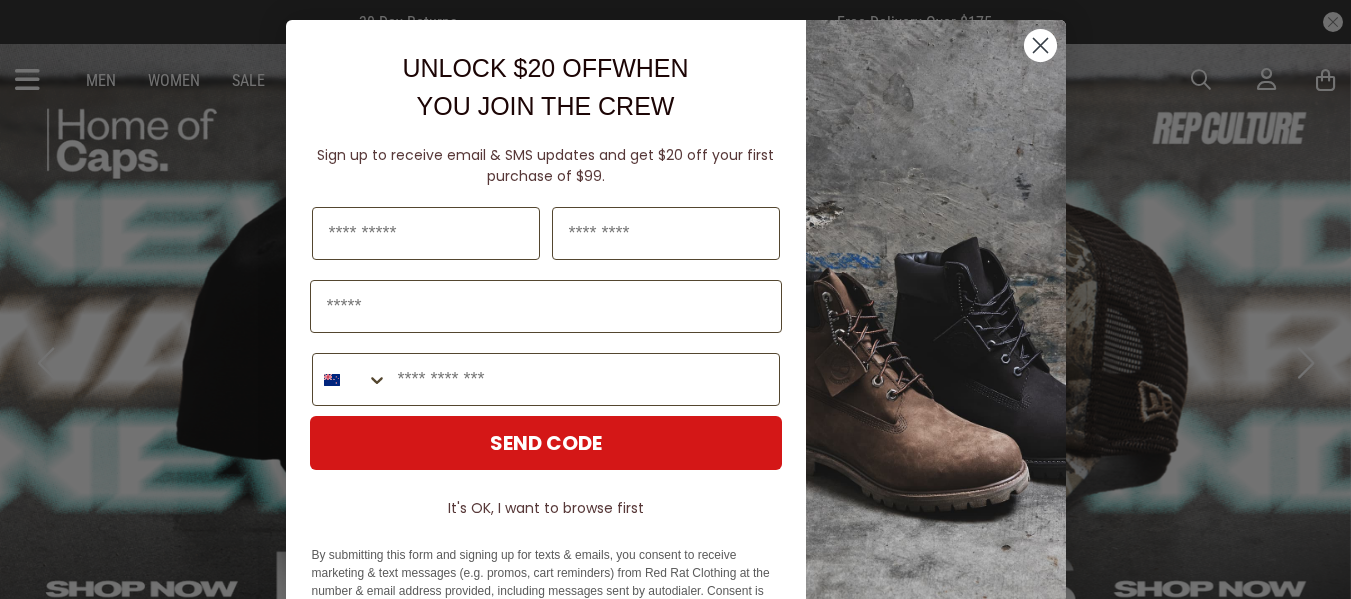 click 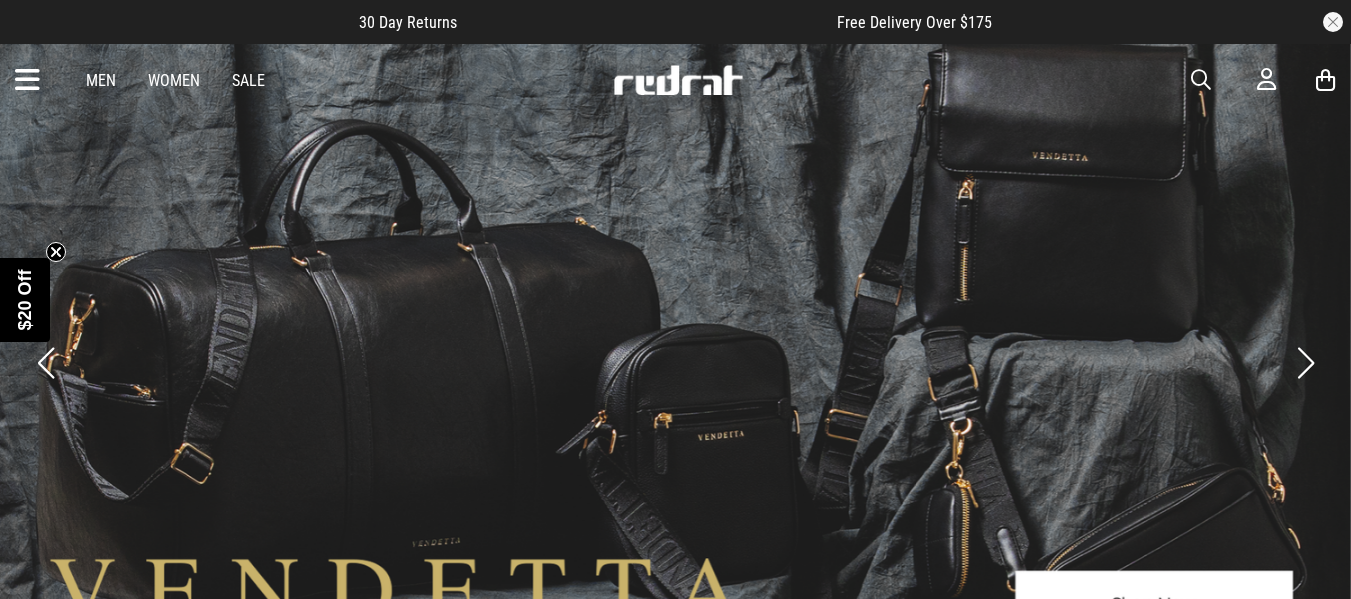 click at bounding box center [27, 80] 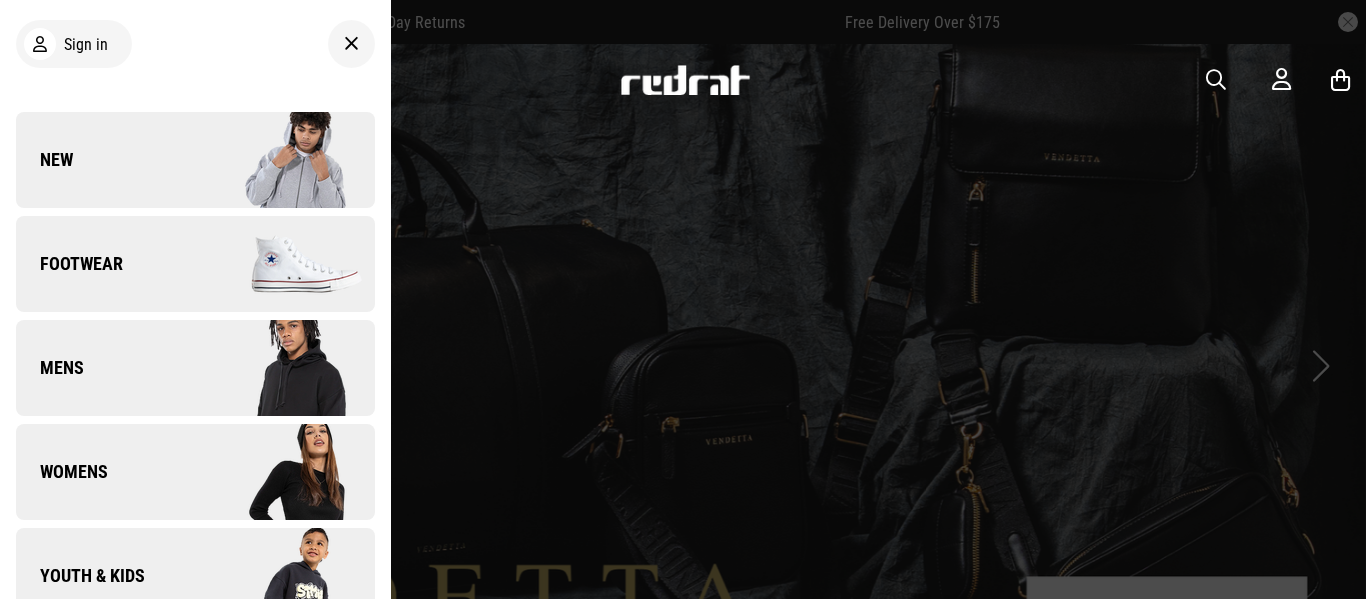scroll, scrollTop: 0, scrollLeft: 0, axis: both 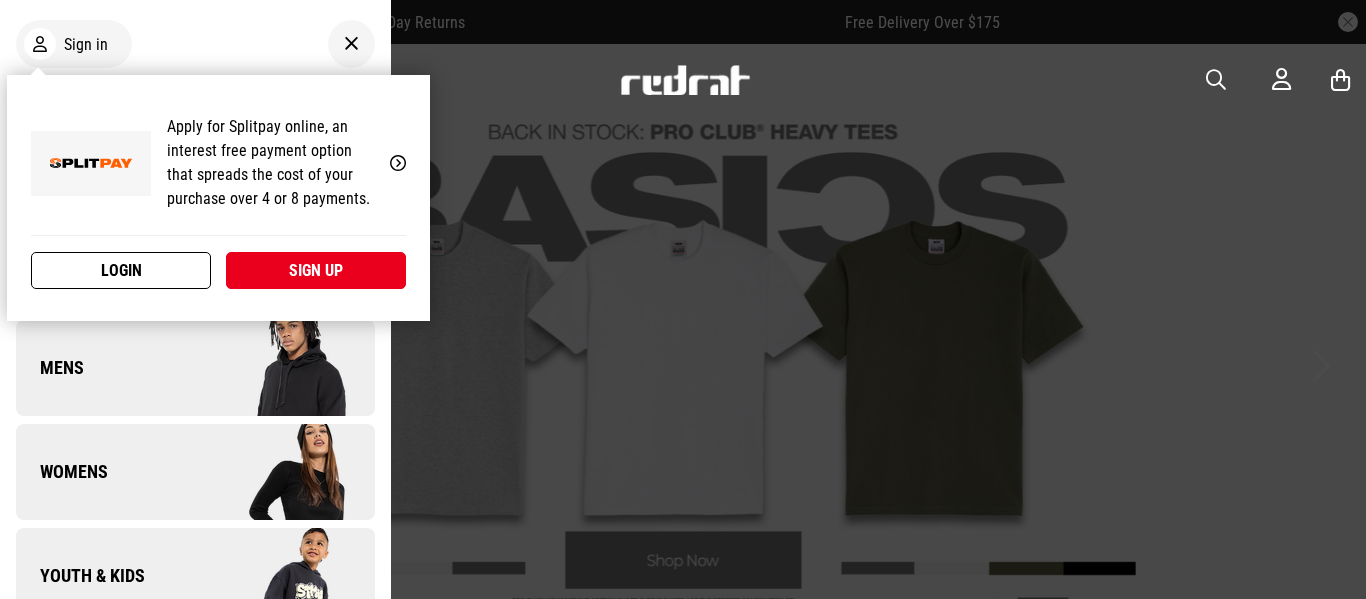 click on "Login" at bounding box center [121, 270] 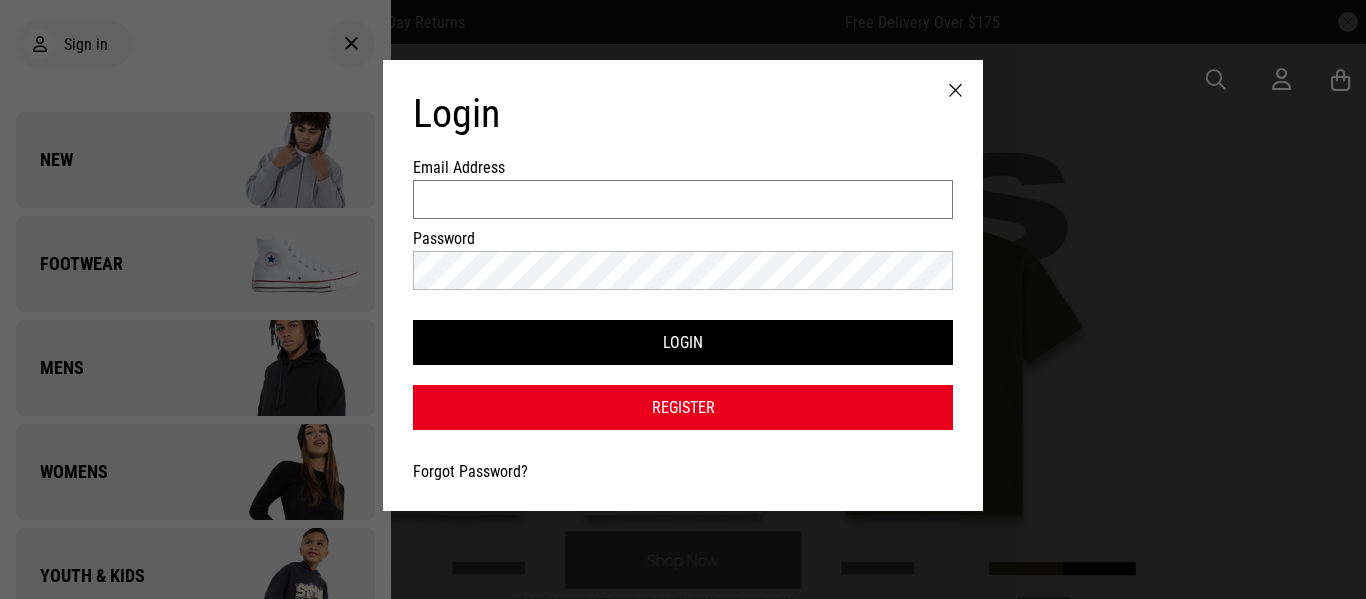 type on "**********" 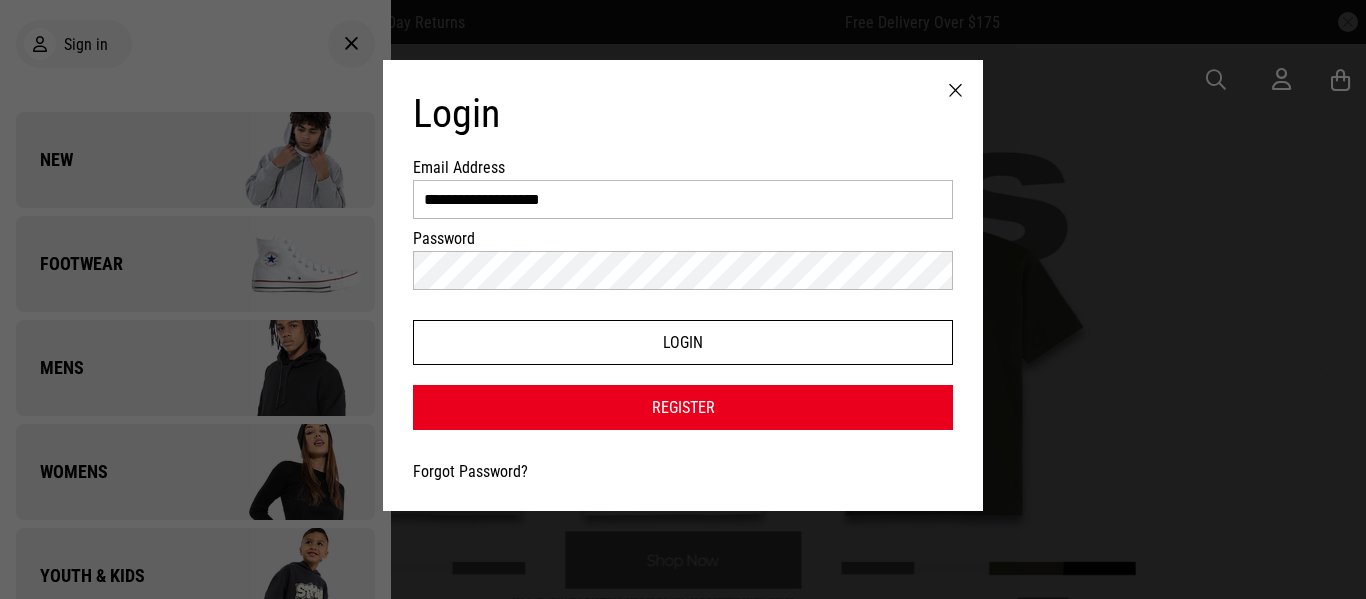 click on "Login" at bounding box center (683, 342) 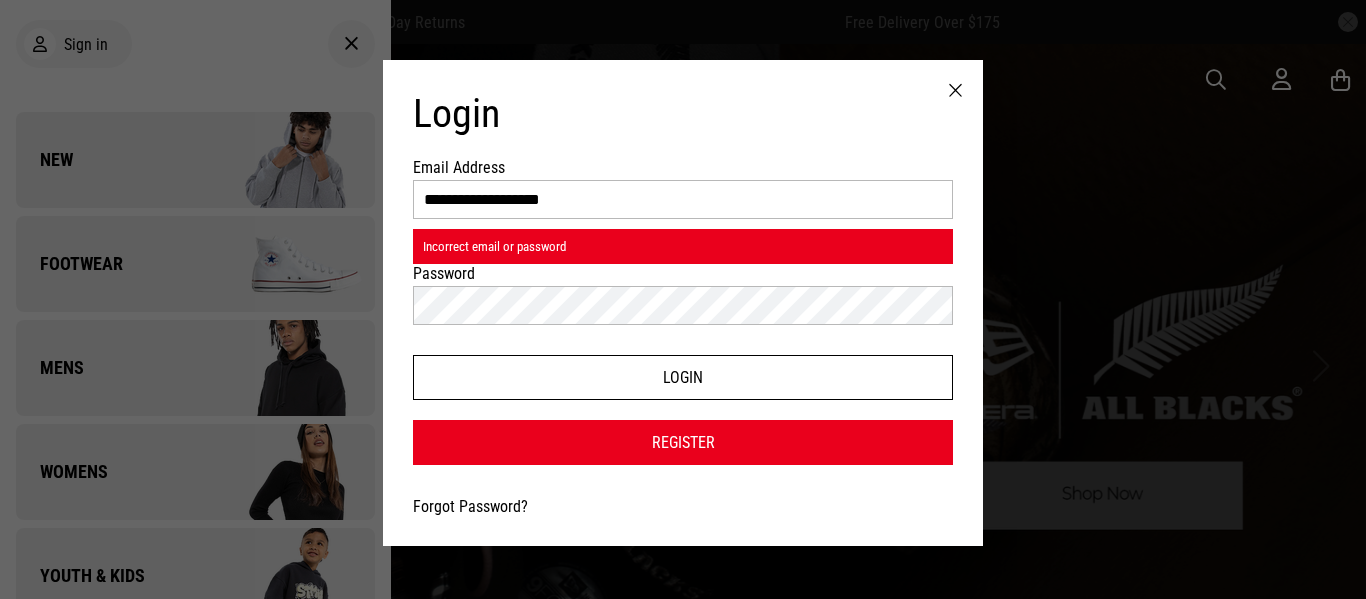 click on "Login" at bounding box center (683, 377) 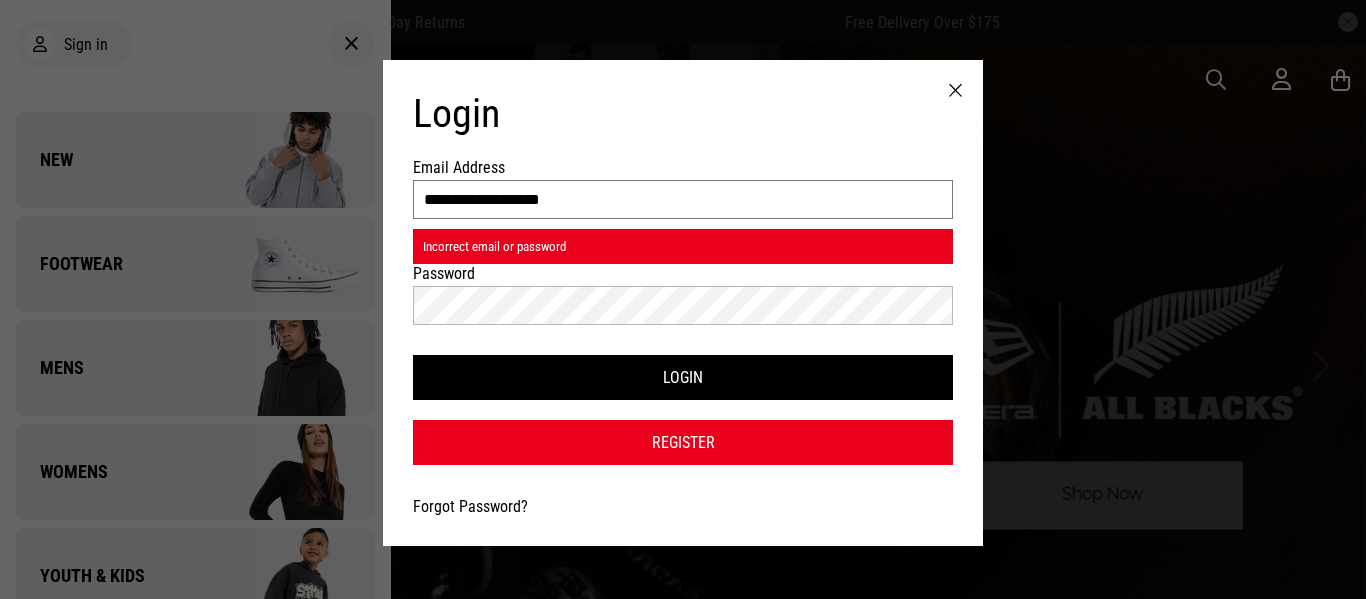click on "**********" at bounding box center (683, 199) 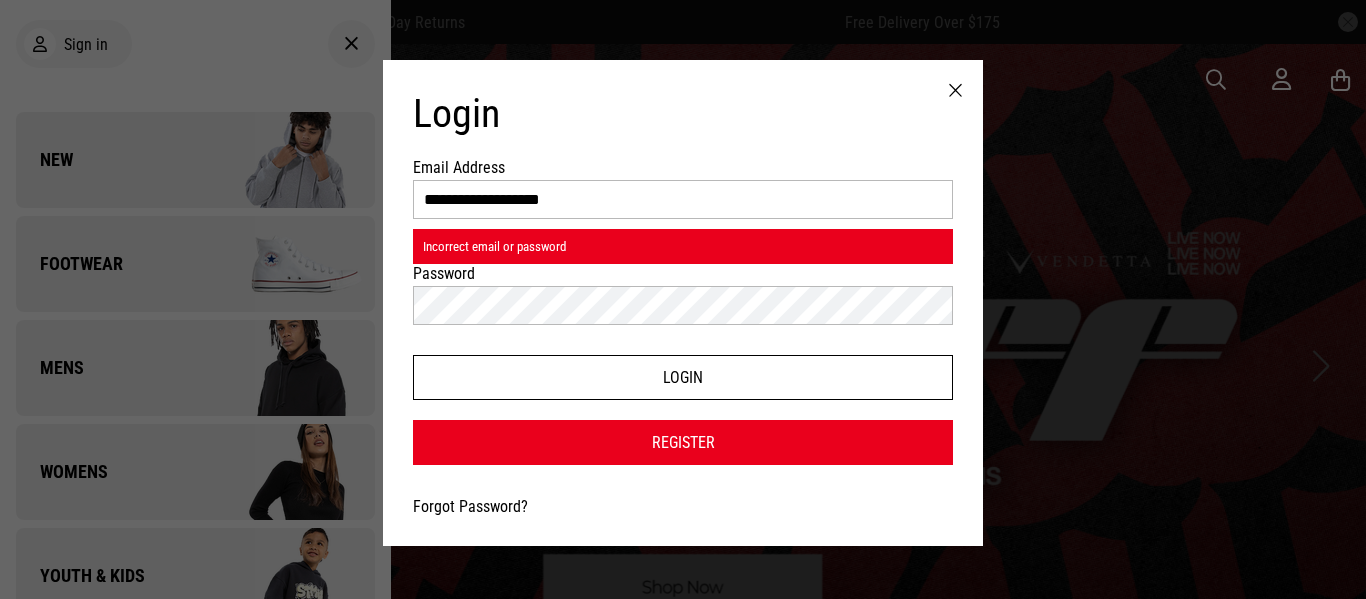 click on "Login" at bounding box center [683, 377] 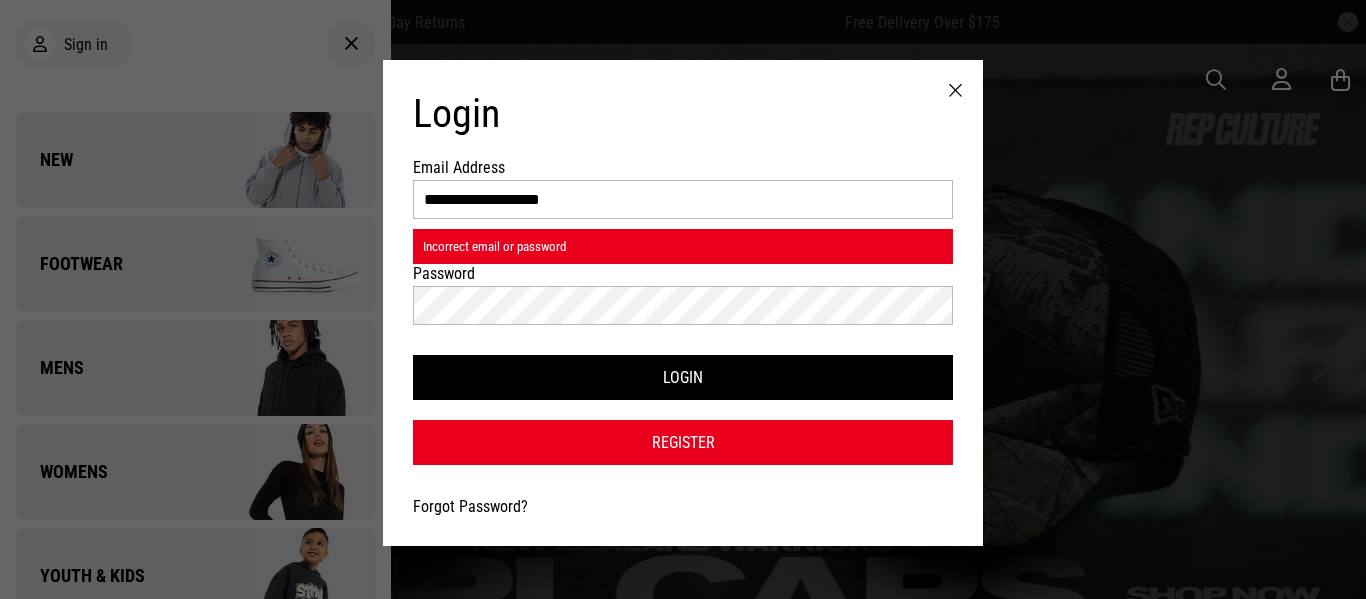 click at bounding box center (955, 91) 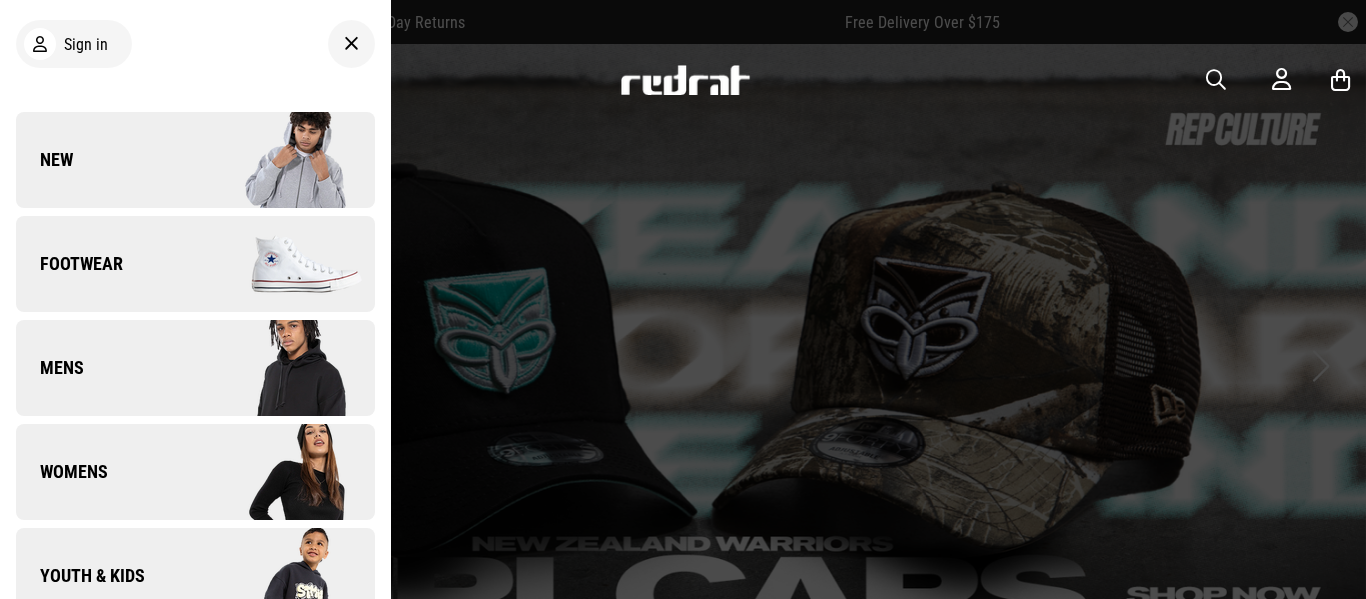 click on "New" at bounding box center [44, 160] 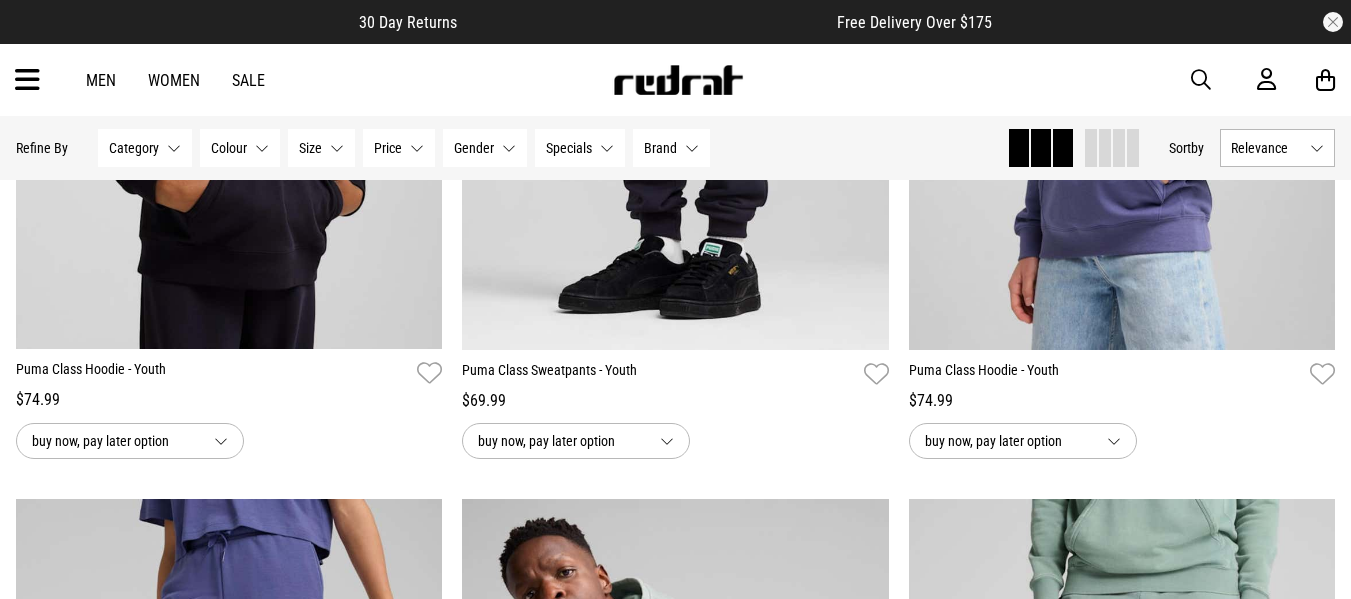 scroll, scrollTop: 600, scrollLeft: 0, axis: vertical 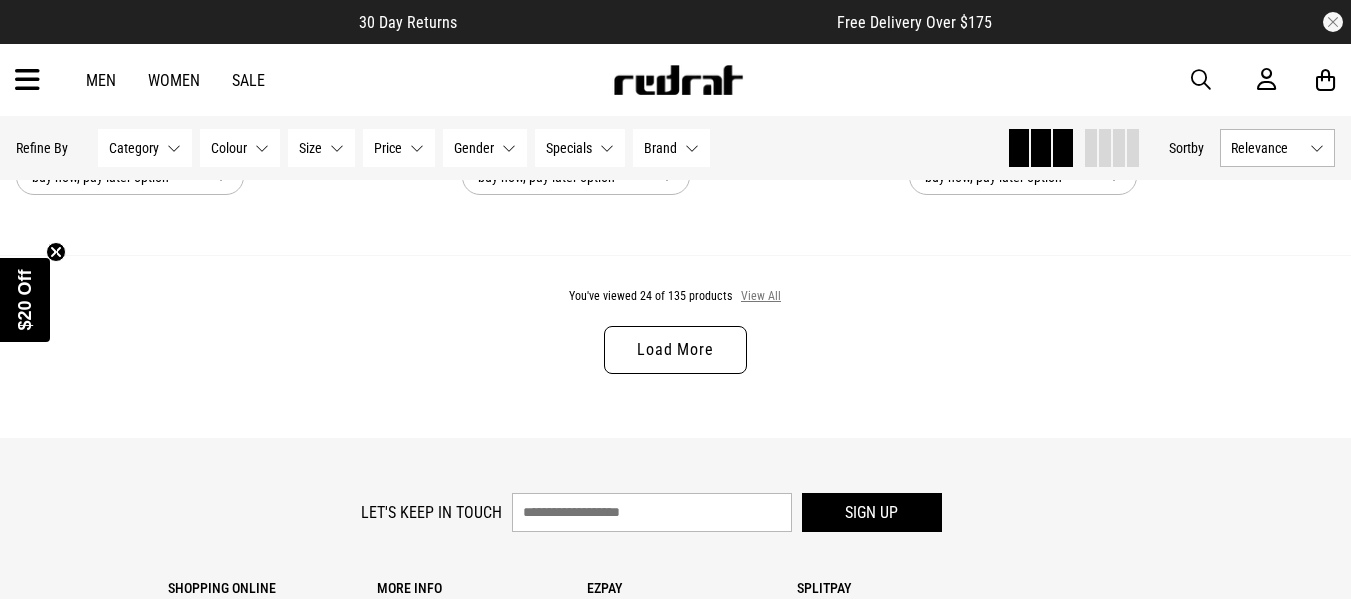 click on "View All" at bounding box center [761, 297] 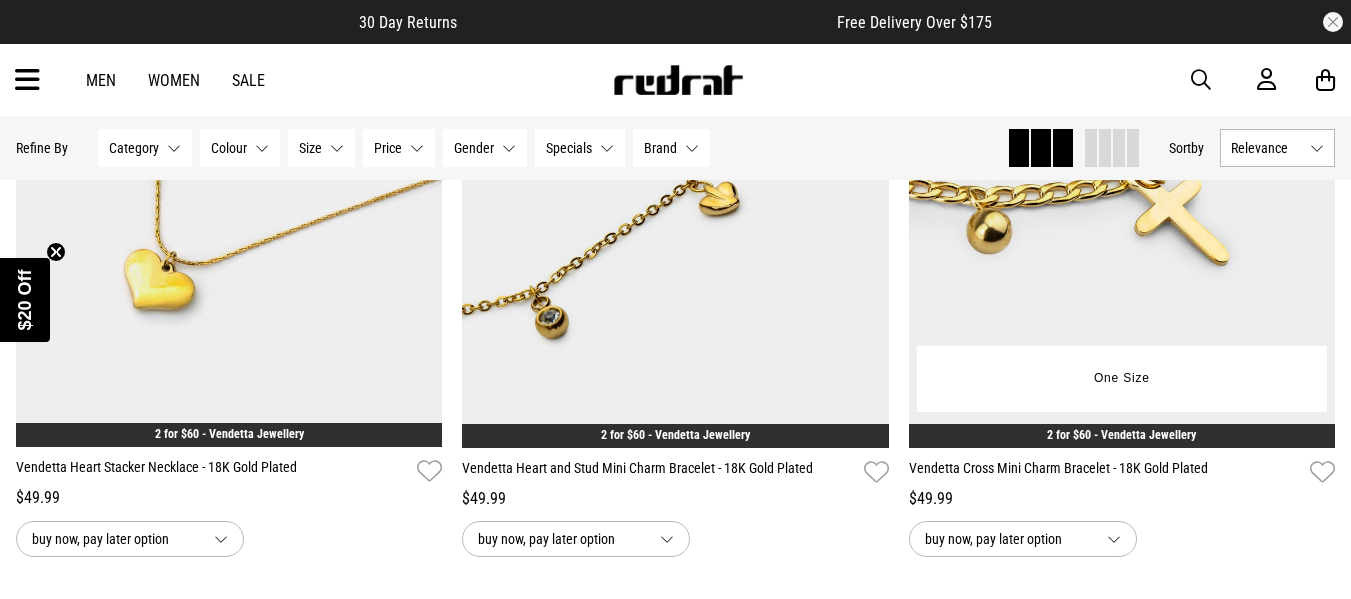 scroll, scrollTop: 17787, scrollLeft: 0, axis: vertical 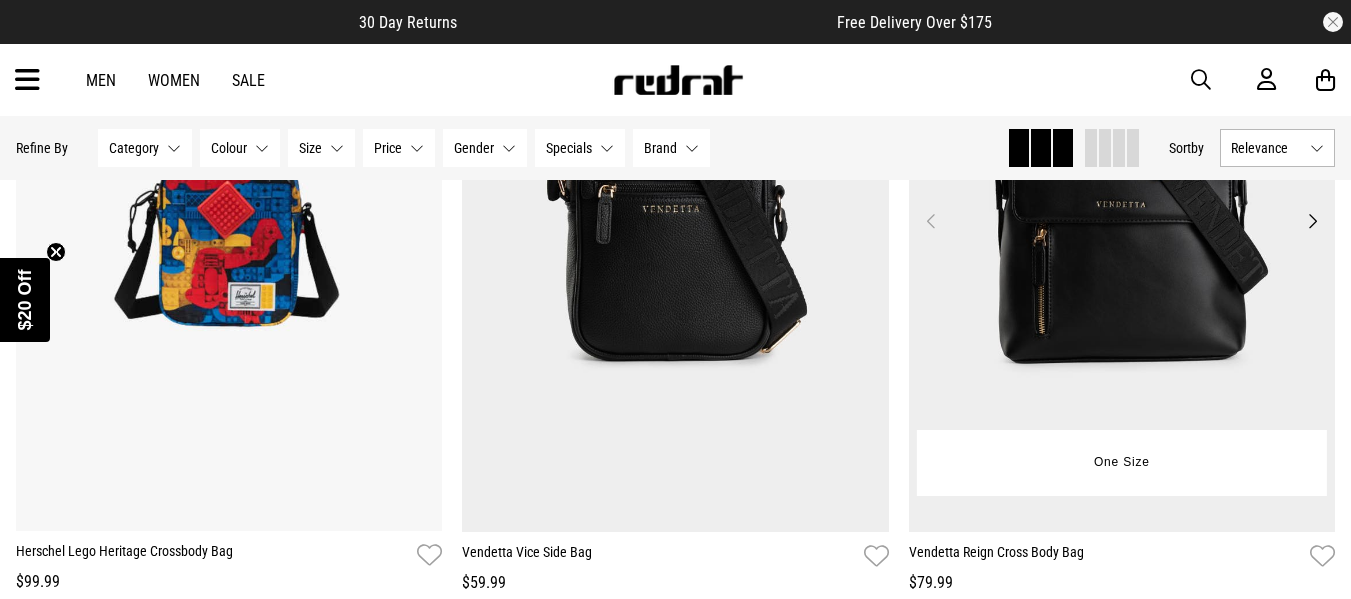 click at bounding box center (1122, 233) 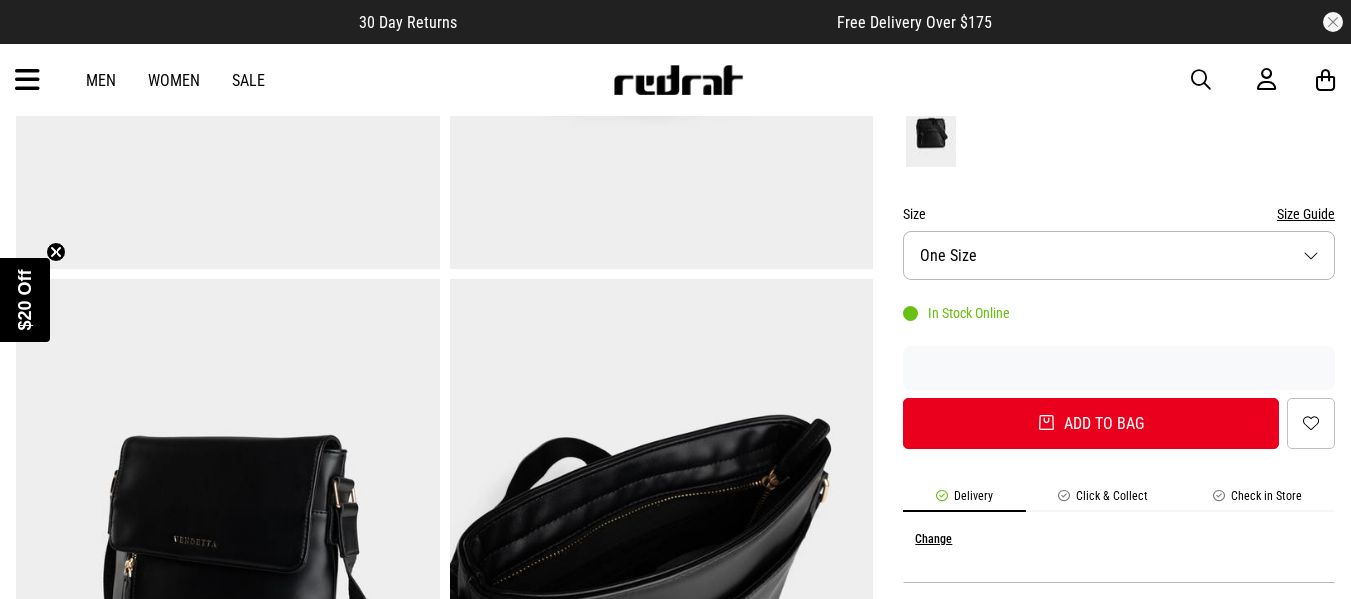 scroll, scrollTop: 800, scrollLeft: 0, axis: vertical 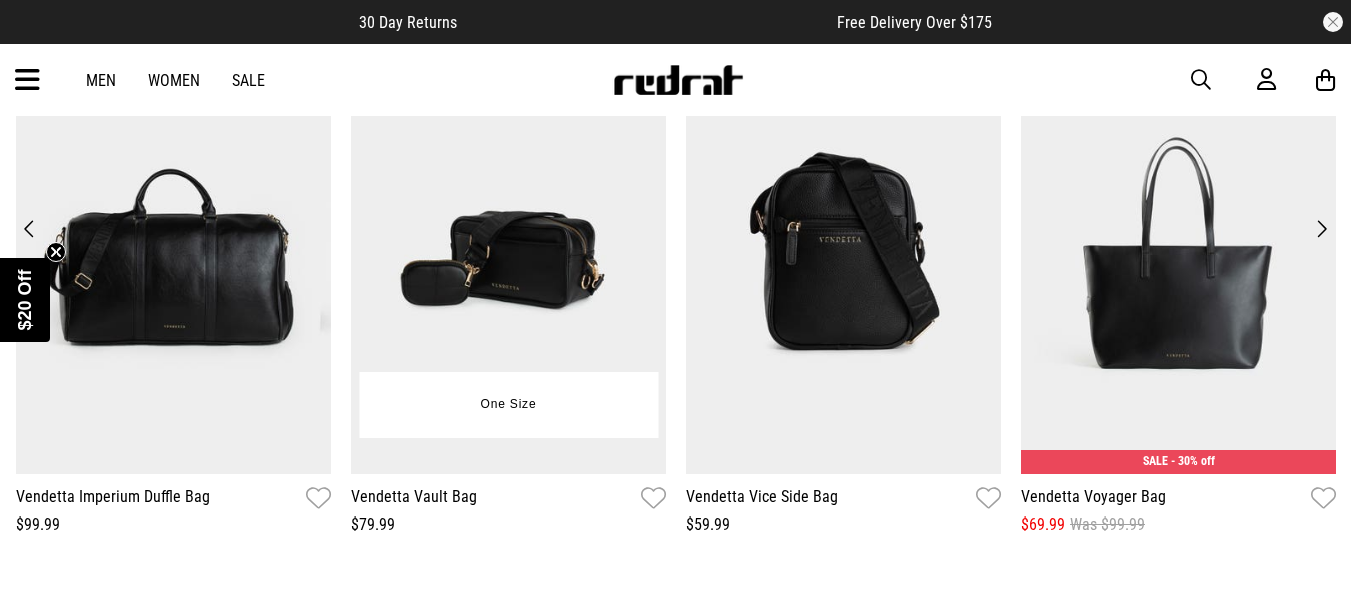 click at bounding box center (508, 257) 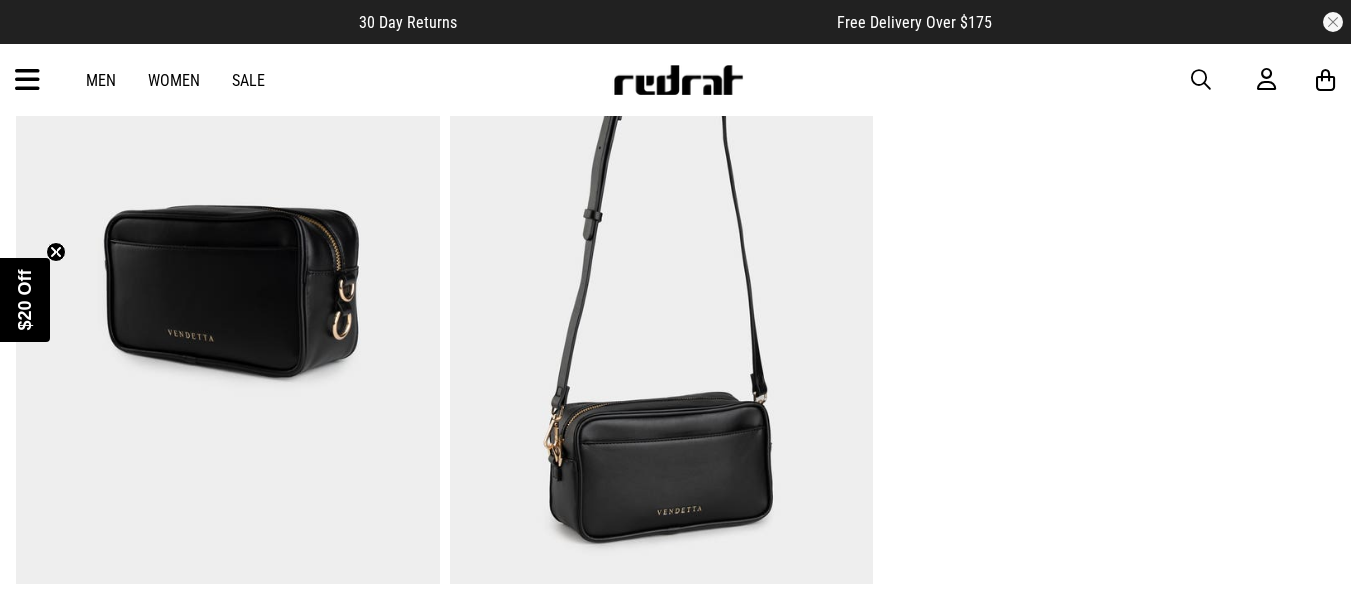 scroll, scrollTop: 0, scrollLeft: 0, axis: both 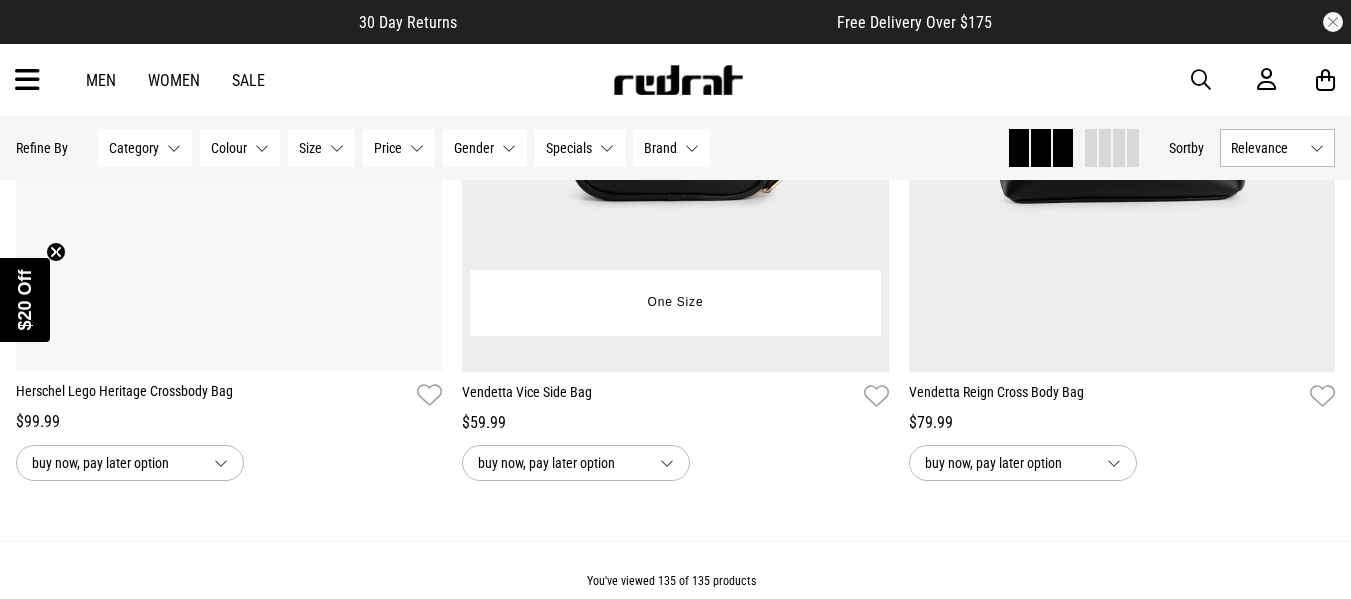 click at bounding box center [675, 73] 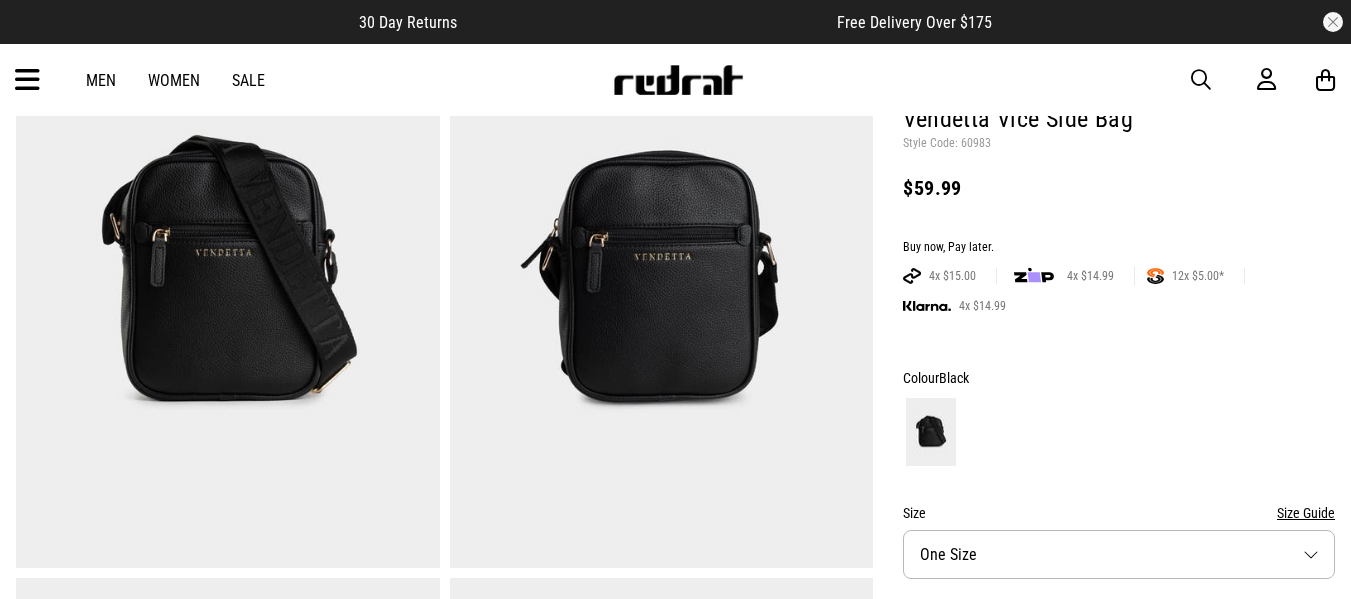 scroll, scrollTop: 400, scrollLeft: 0, axis: vertical 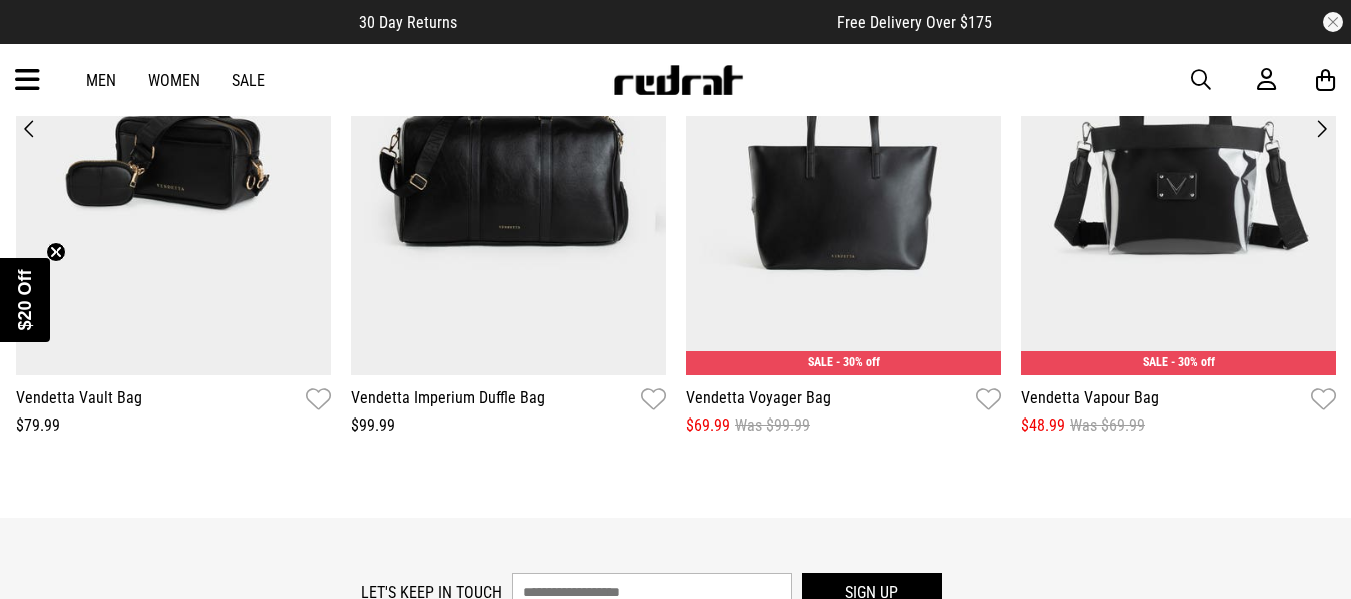click on "Next" at bounding box center (1321, 129) 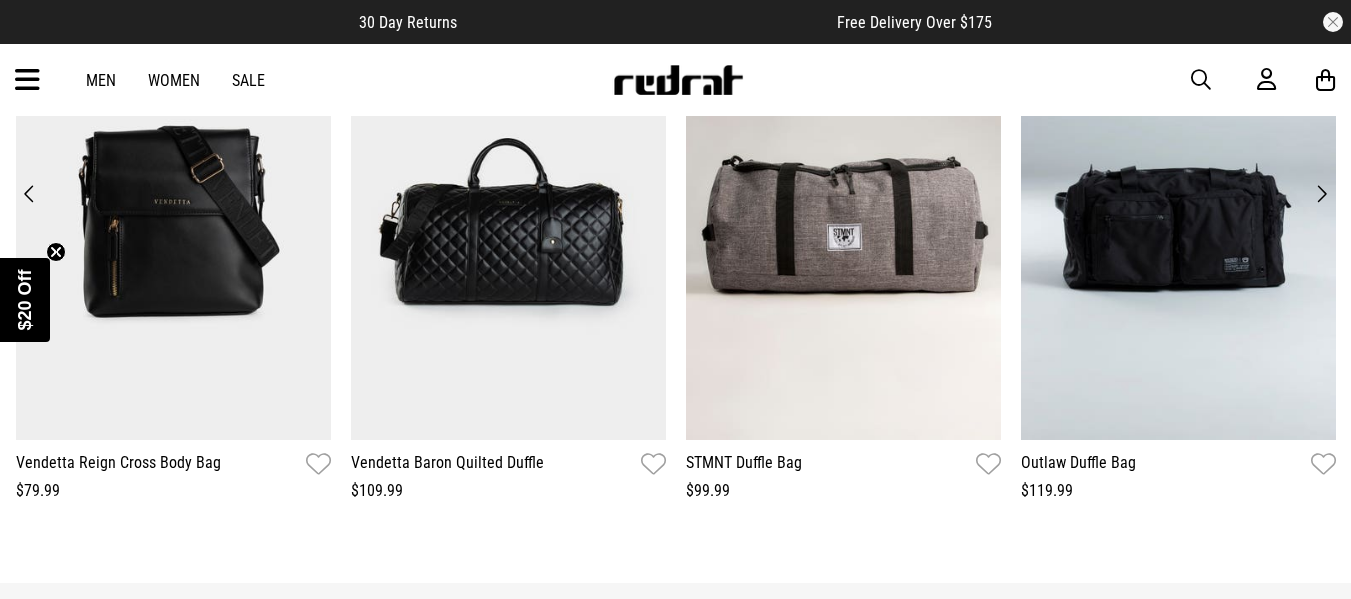 scroll, scrollTop: 2991, scrollLeft: 0, axis: vertical 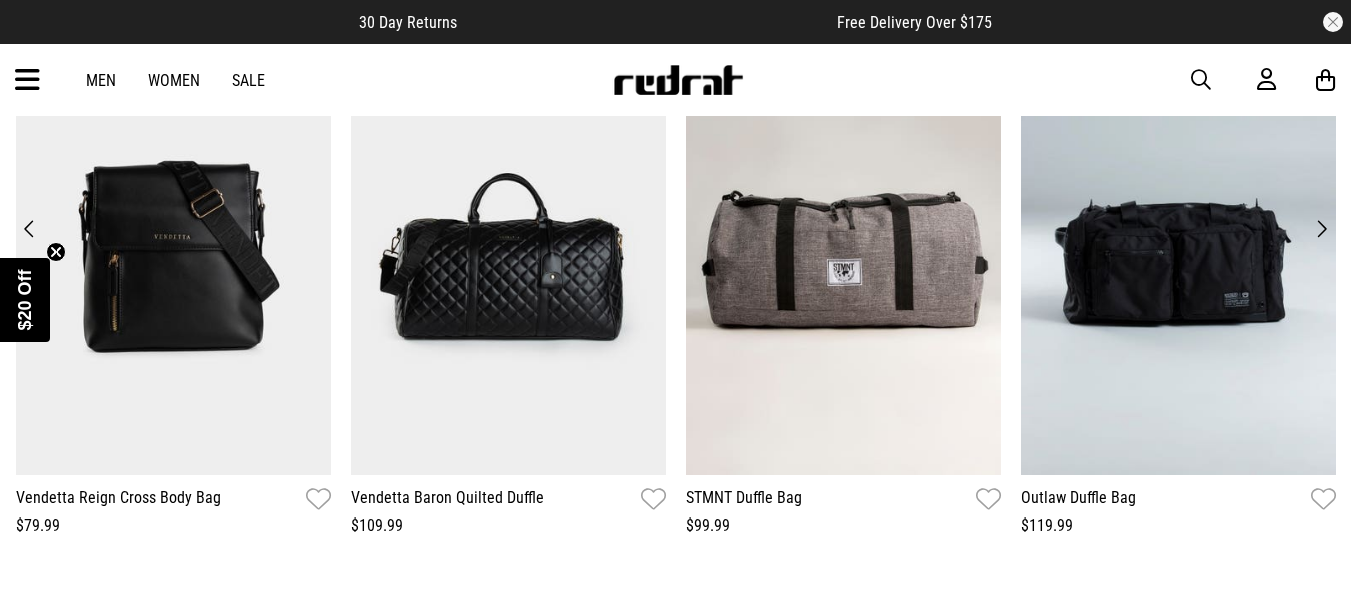 click on "Next" at bounding box center [1321, 229] 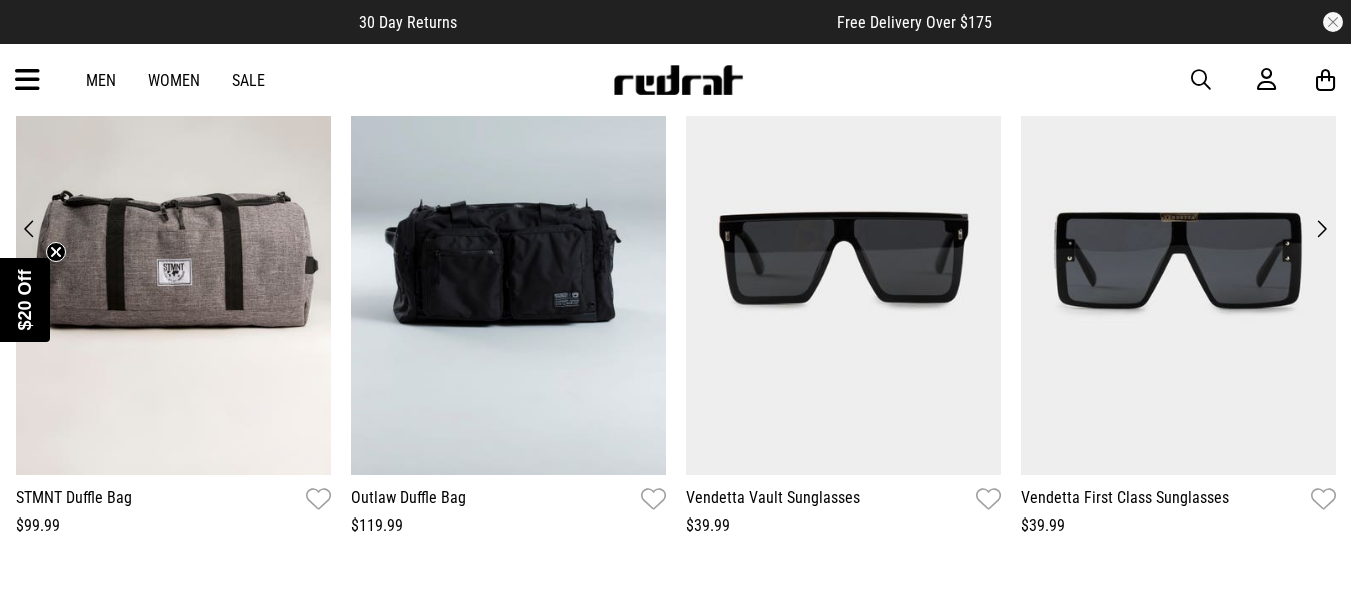 click on "Next" at bounding box center (1321, 229) 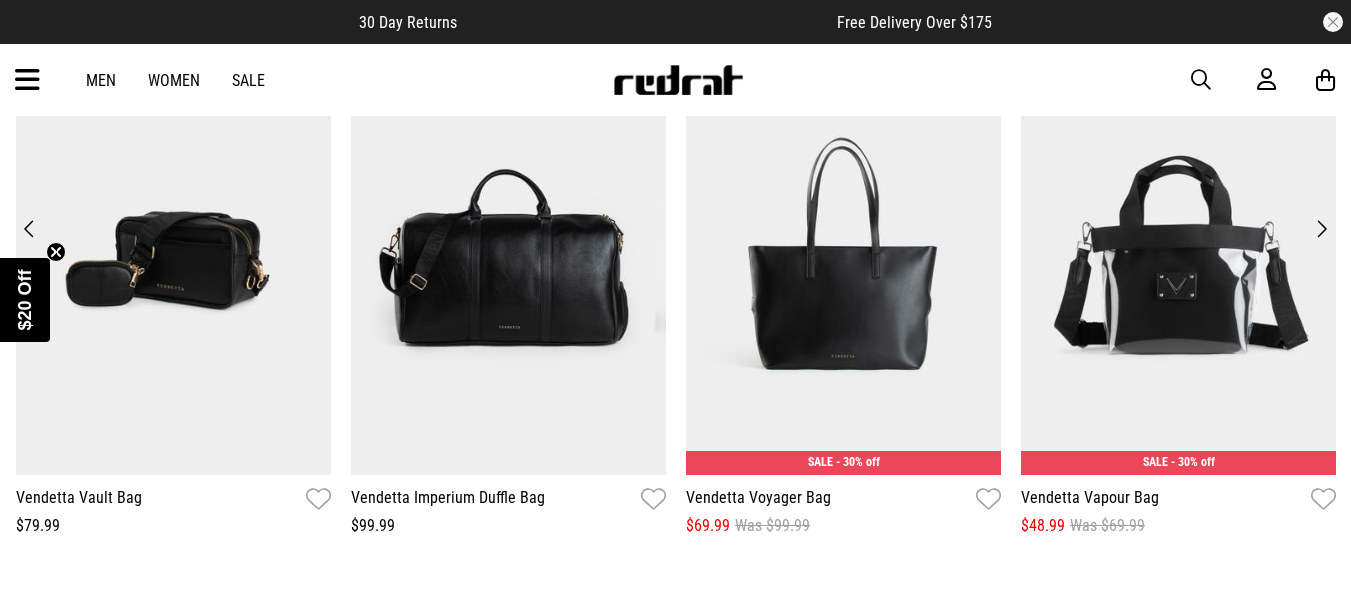 click on "Next" at bounding box center [1321, 229] 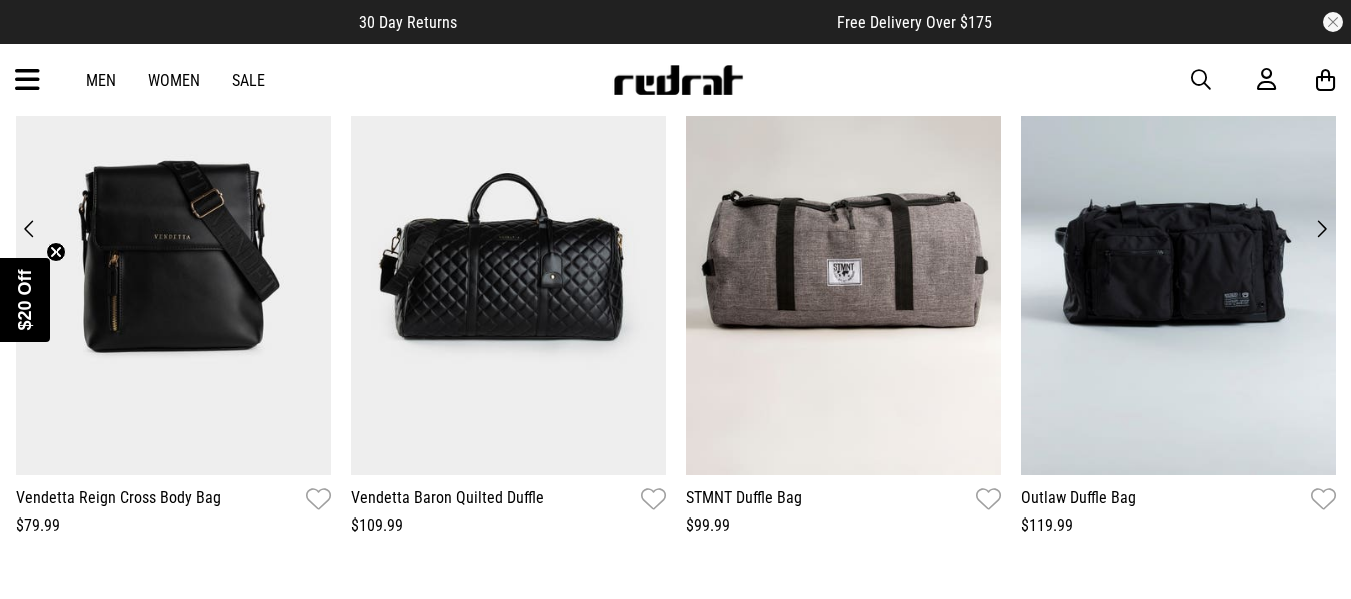 click on "Next" at bounding box center [1321, 229] 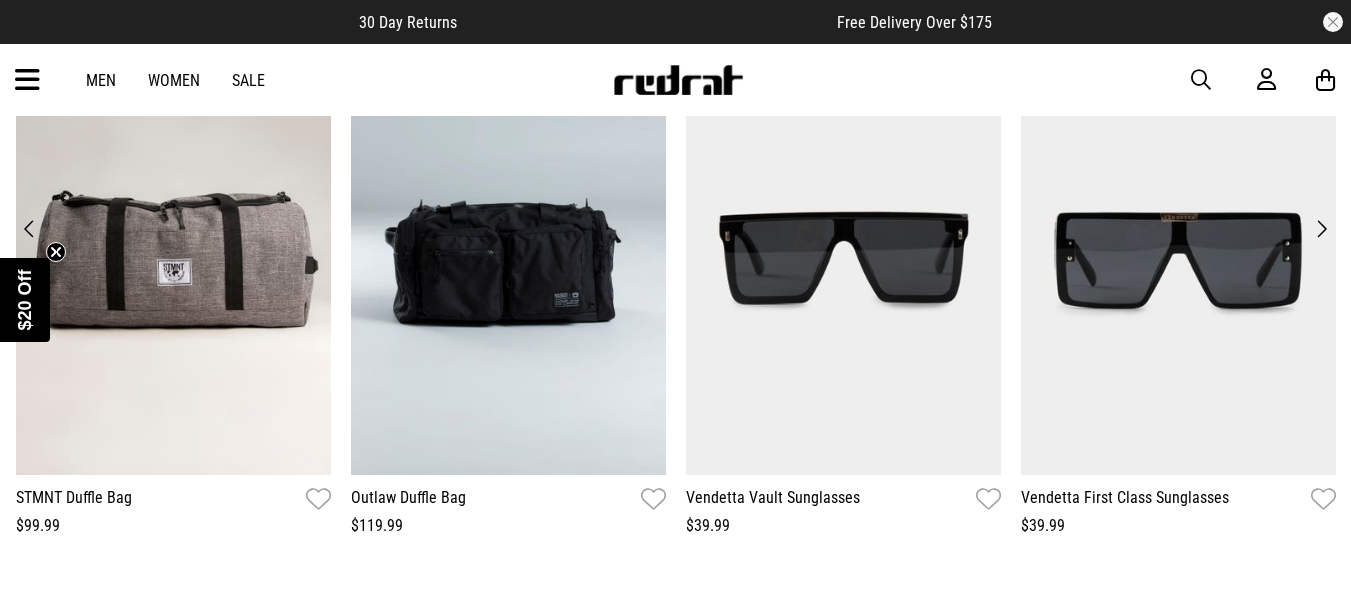 click on "Next" at bounding box center (1321, 229) 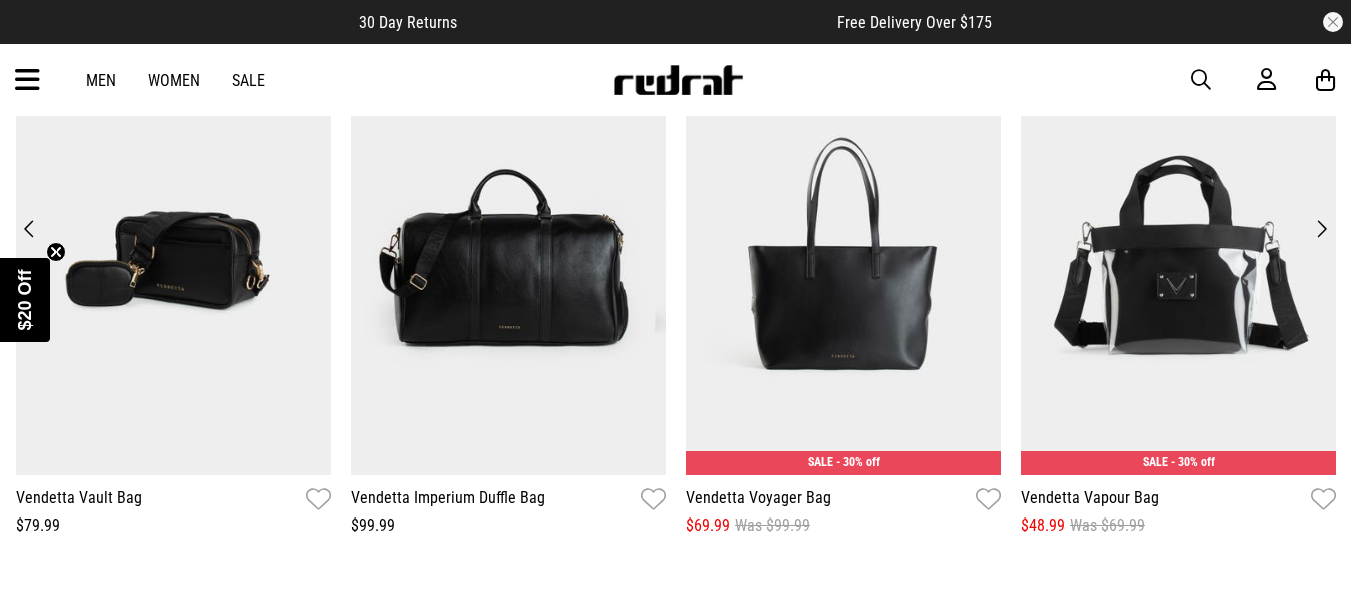 click on "Next" at bounding box center (1321, 229) 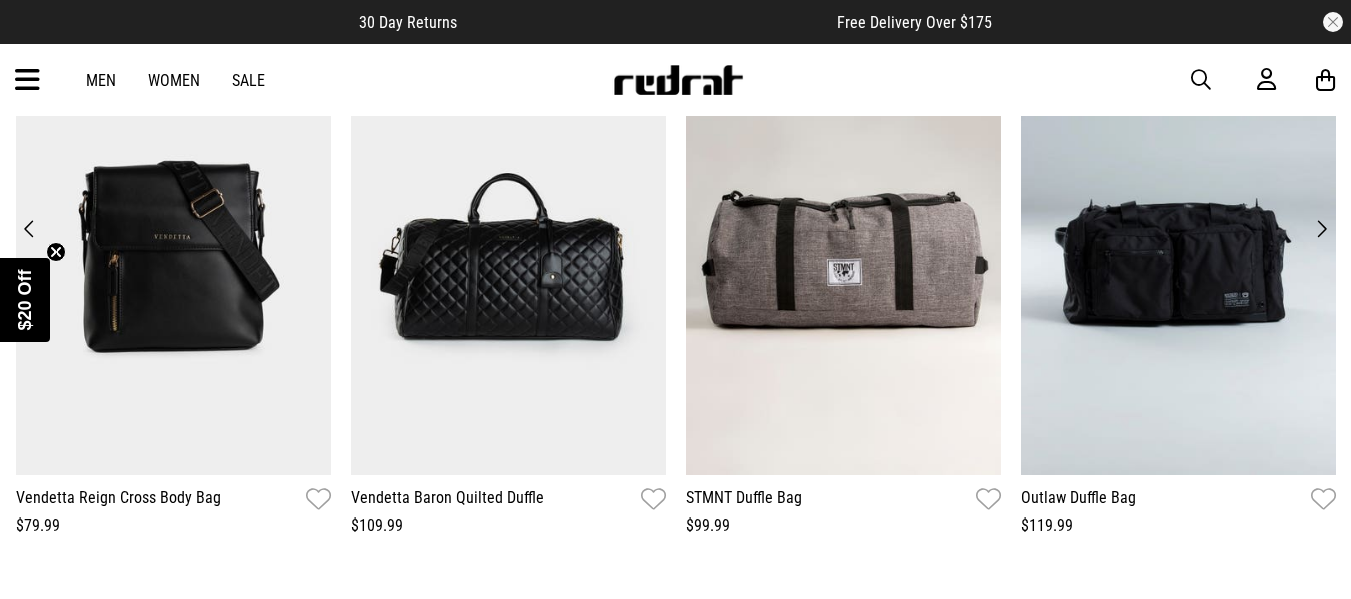 click at bounding box center [27, 80] 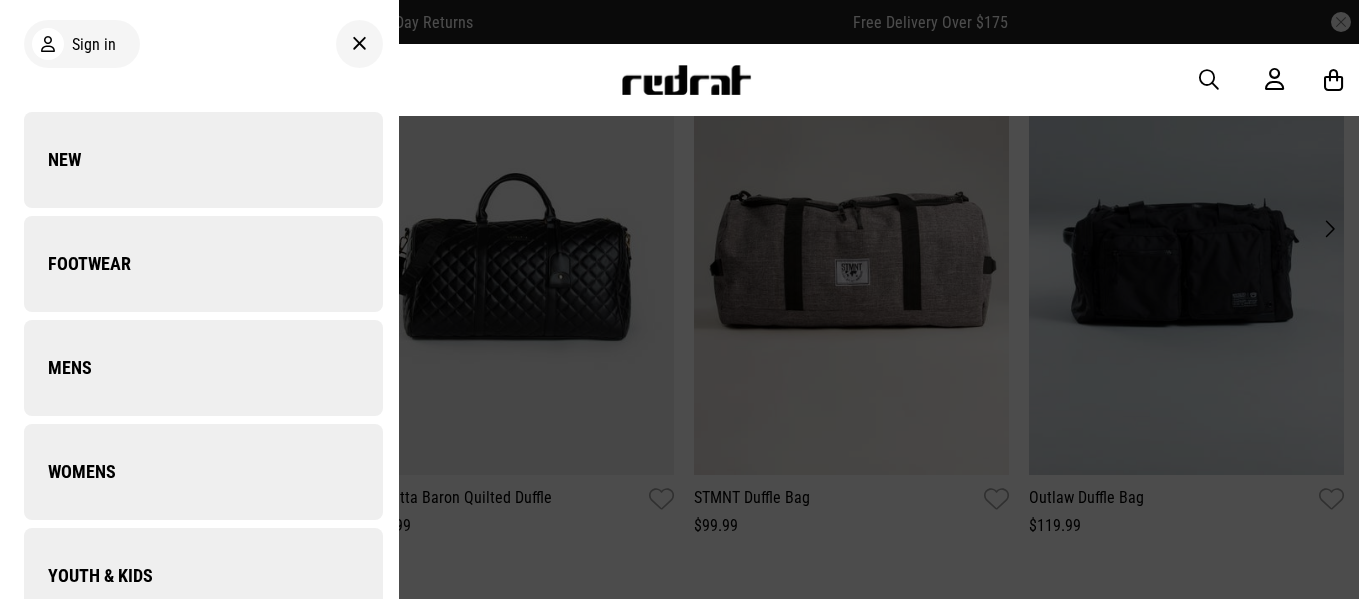 scroll, scrollTop: 3011, scrollLeft: 0, axis: vertical 